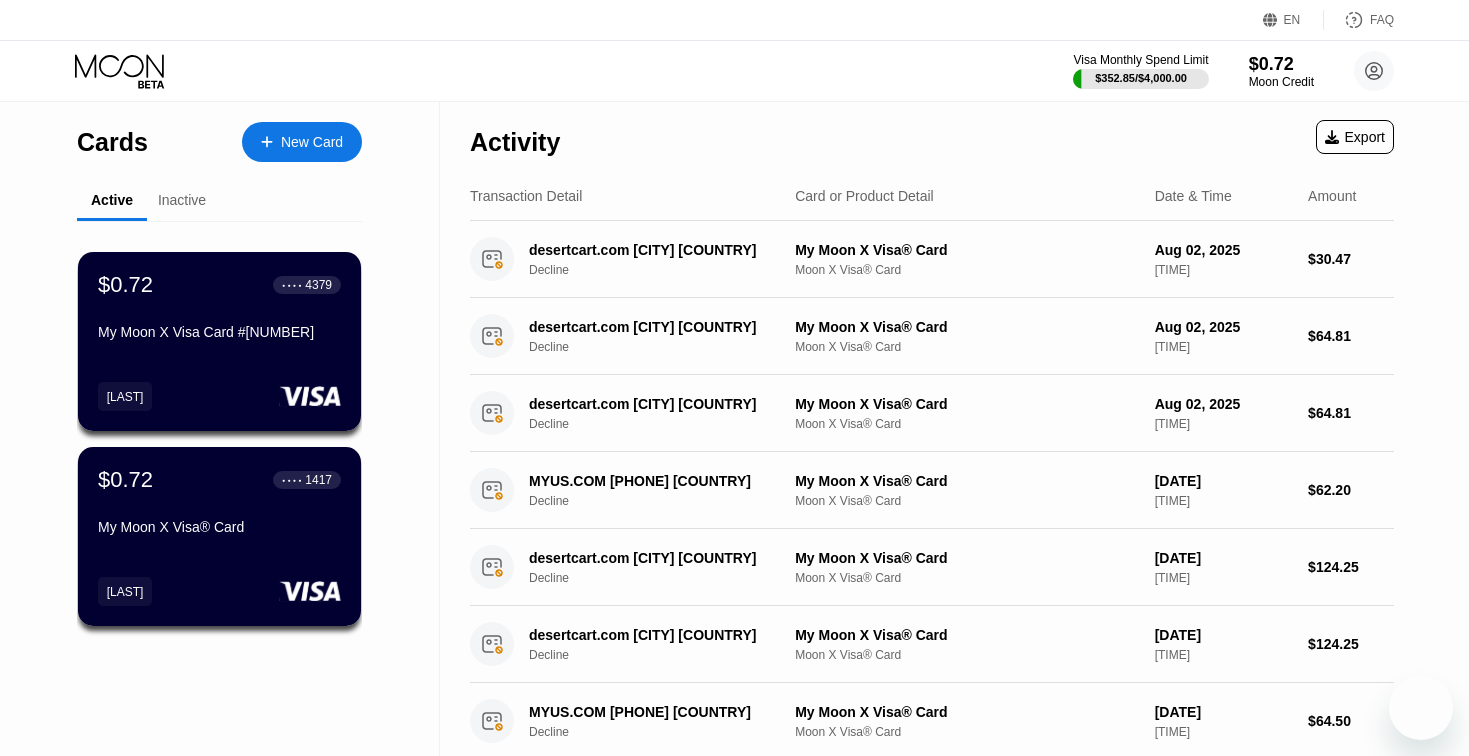 scroll, scrollTop: 0, scrollLeft: 0, axis: both 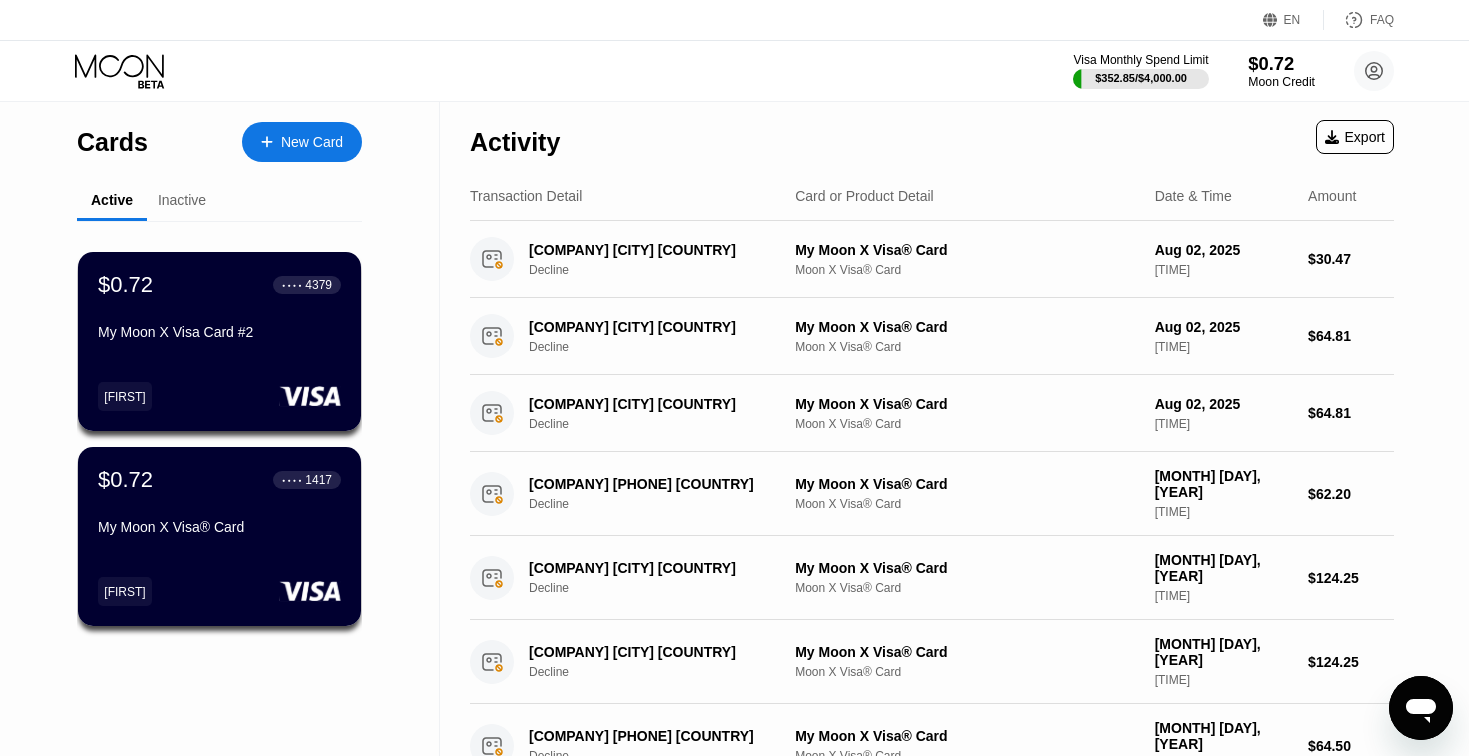 click on "$0.72" at bounding box center (1281, 63) 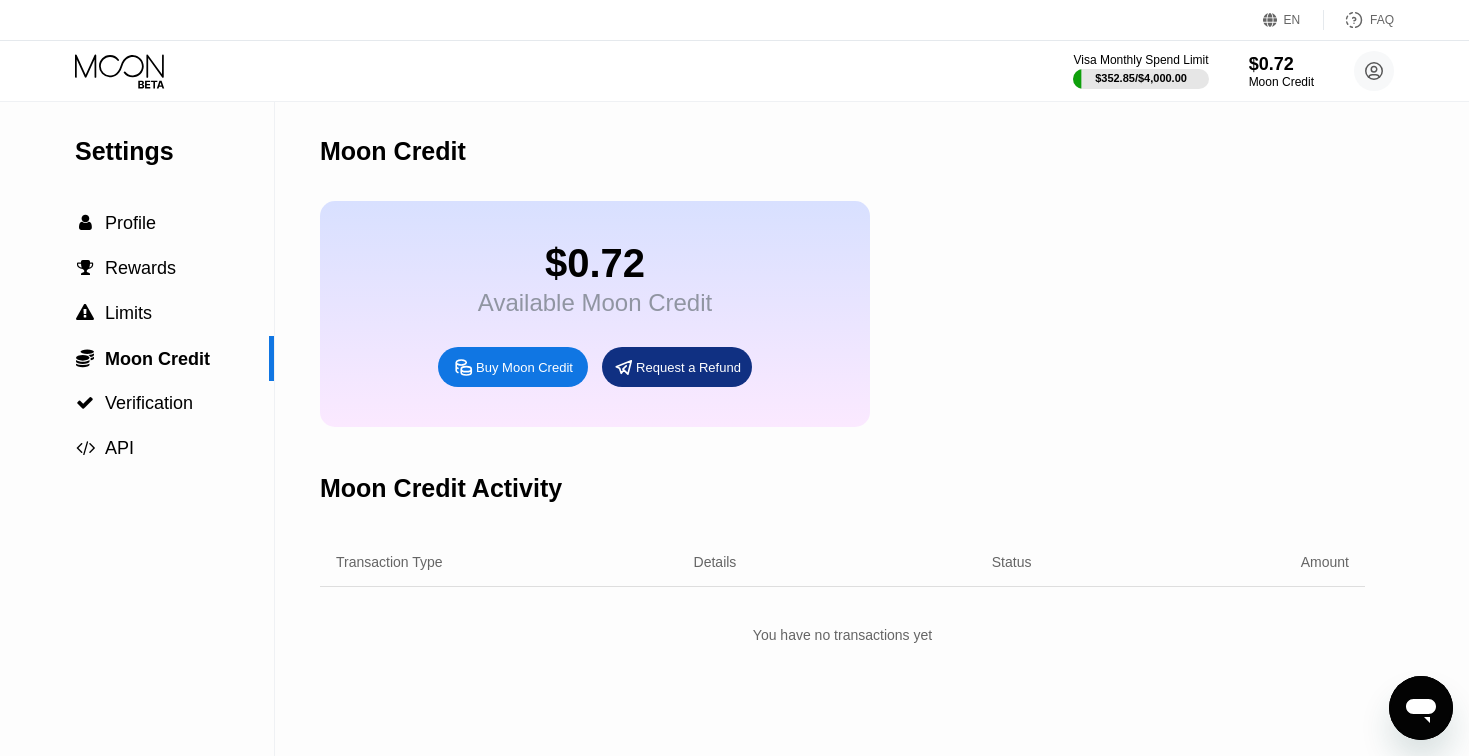 click on "Buy Moon Credit" at bounding box center [524, 367] 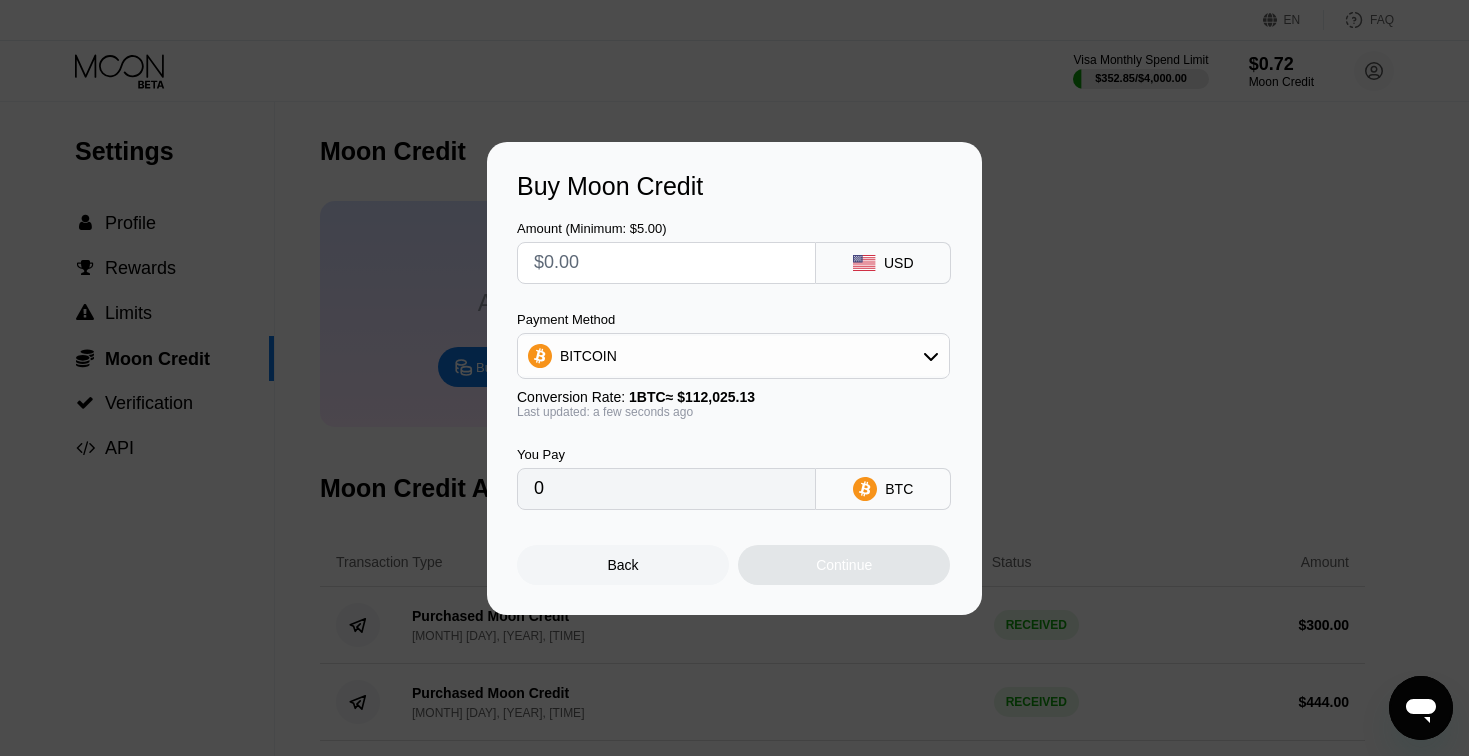 click at bounding box center [666, 263] 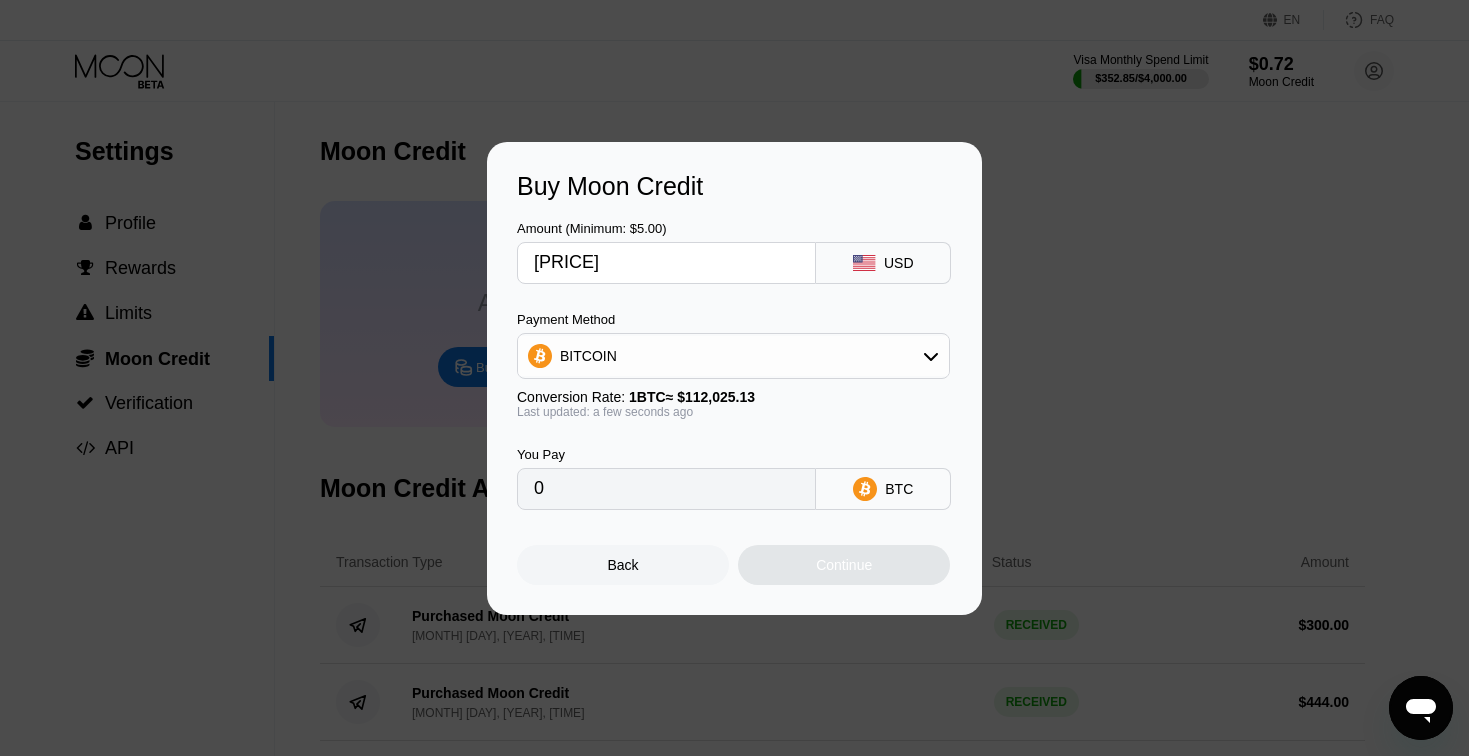 type on "$444" 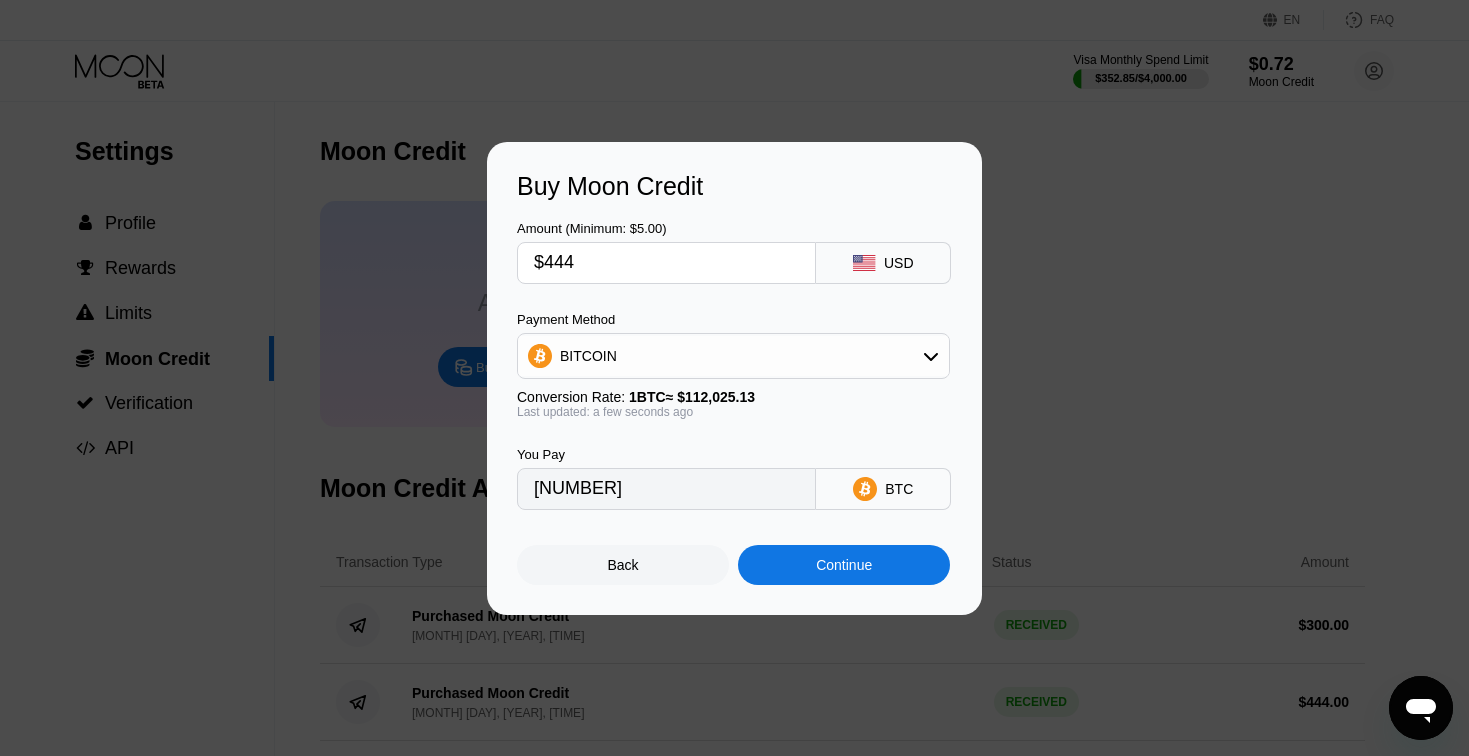 type on "[NUMBER]" 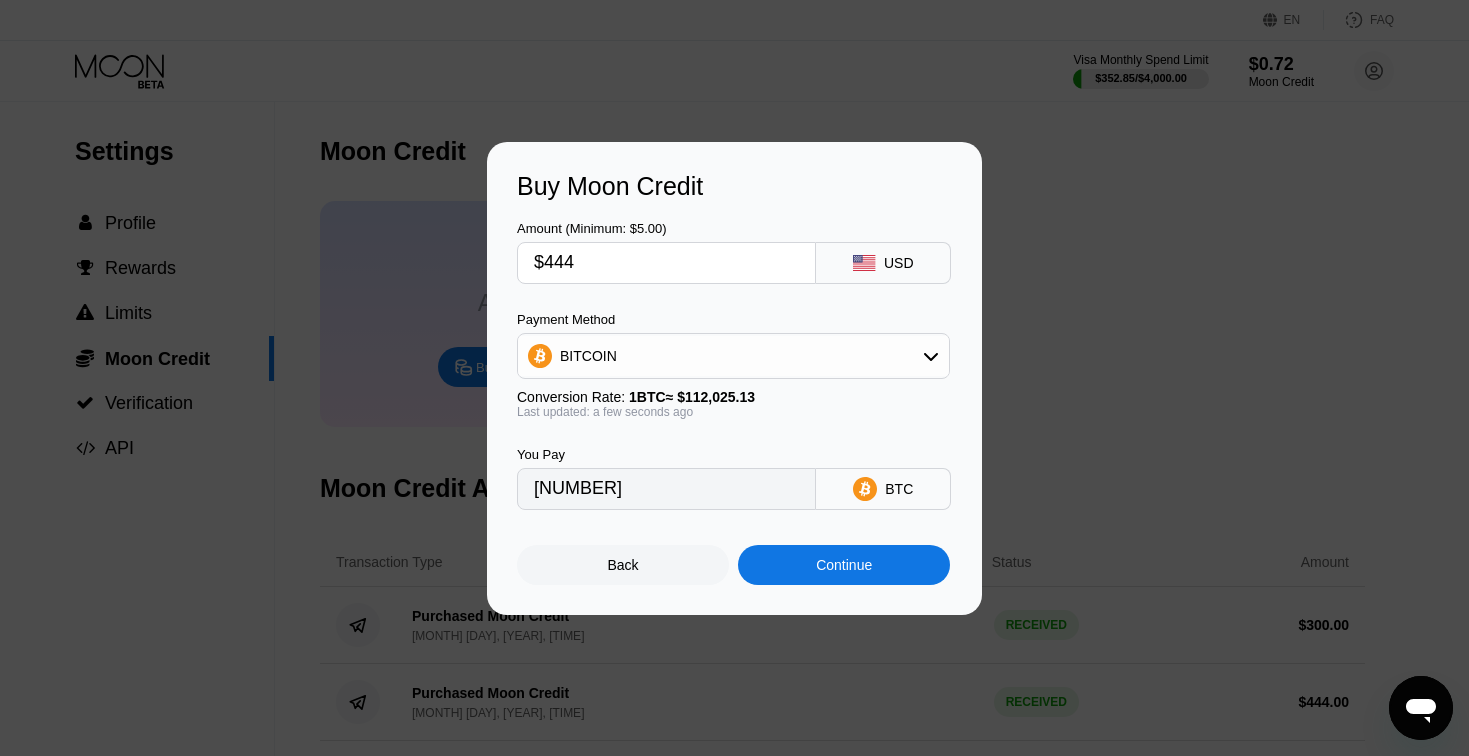 click on "Continue" at bounding box center [844, 565] 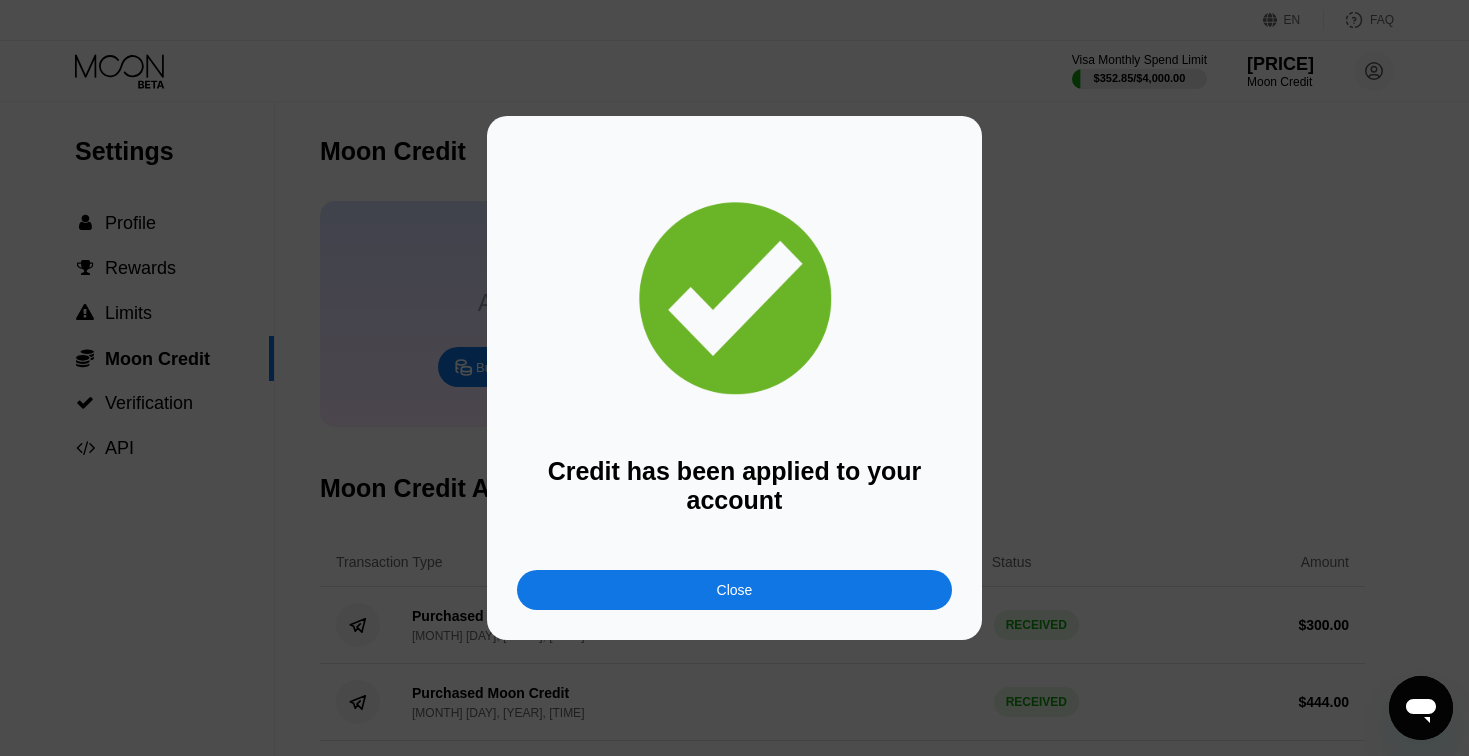 click on "Close" at bounding box center (734, 590) 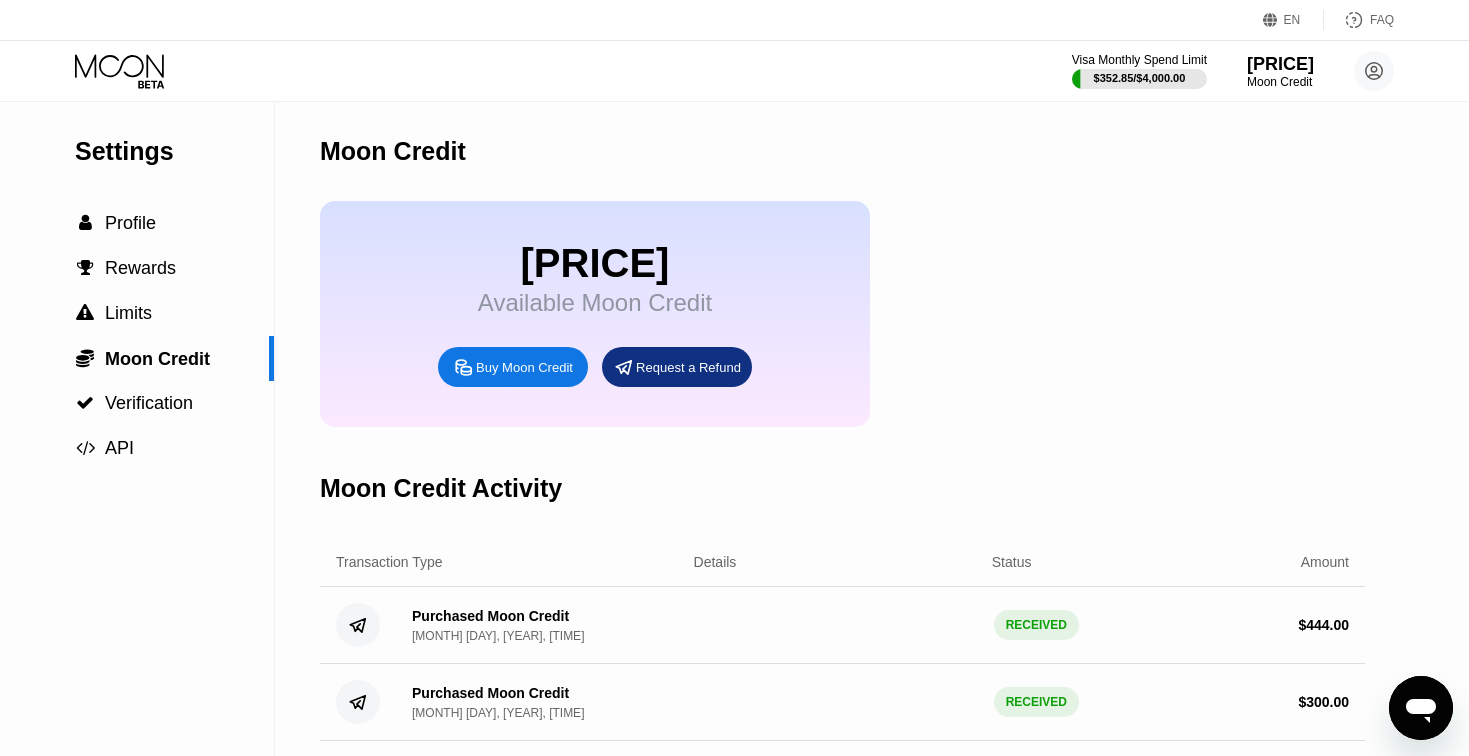 click 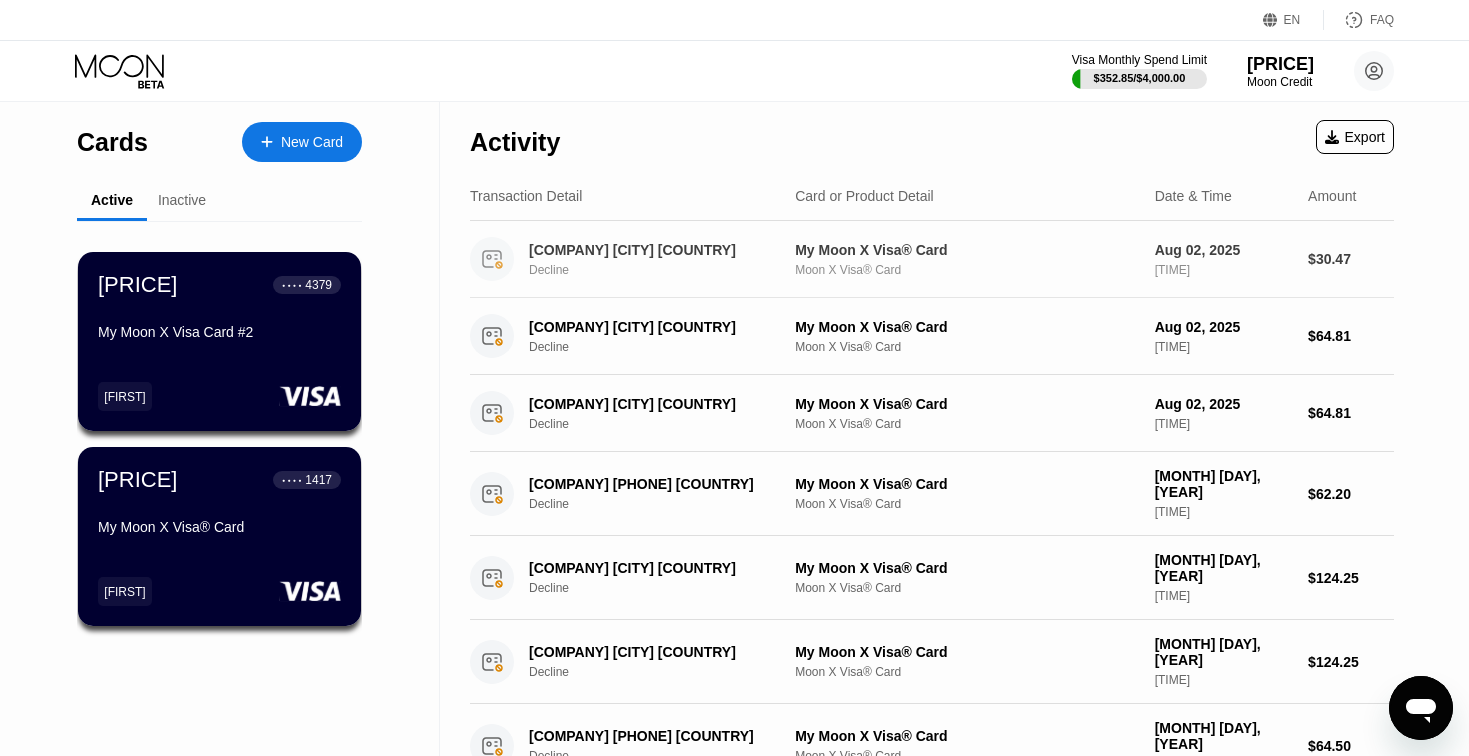 click on "Decline" at bounding box center [668, 270] 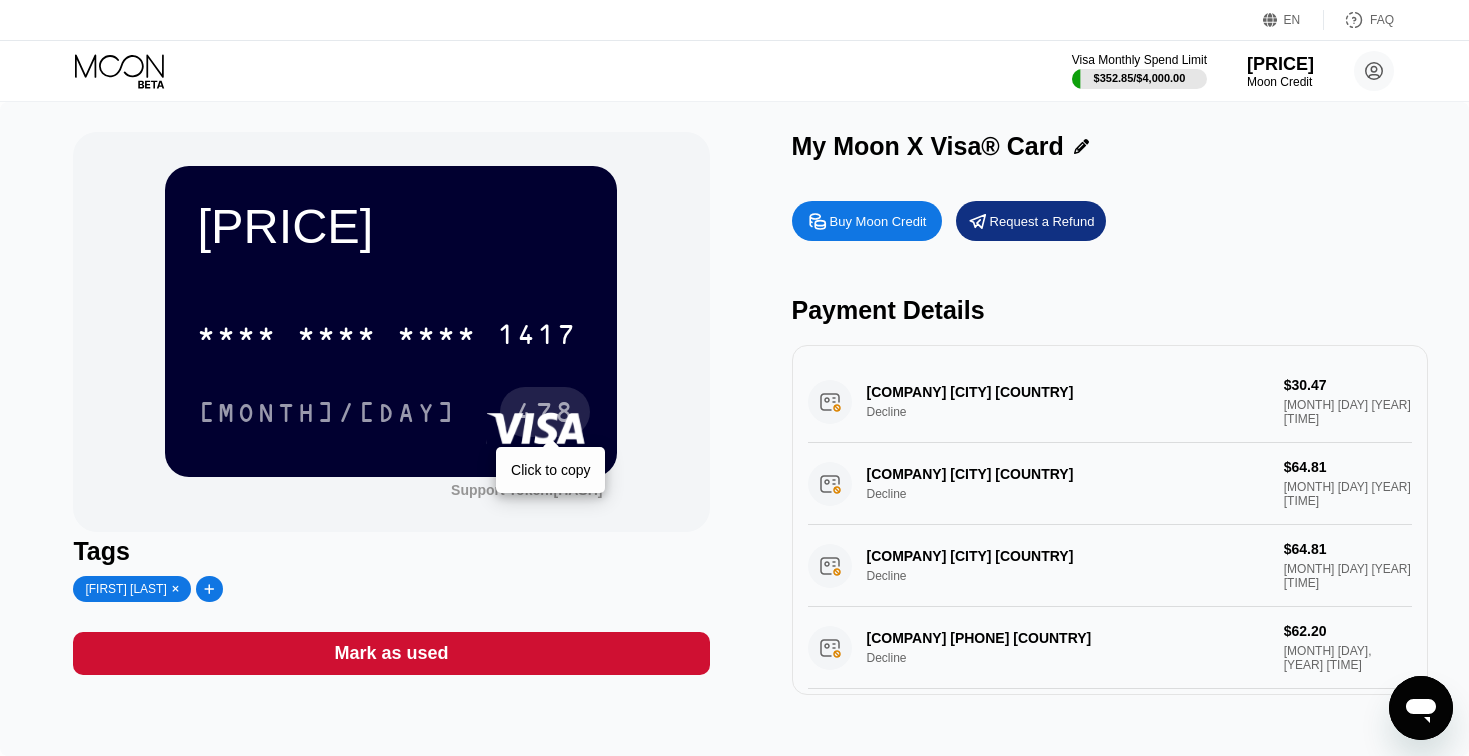 click on "478" at bounding box center (545, 415) 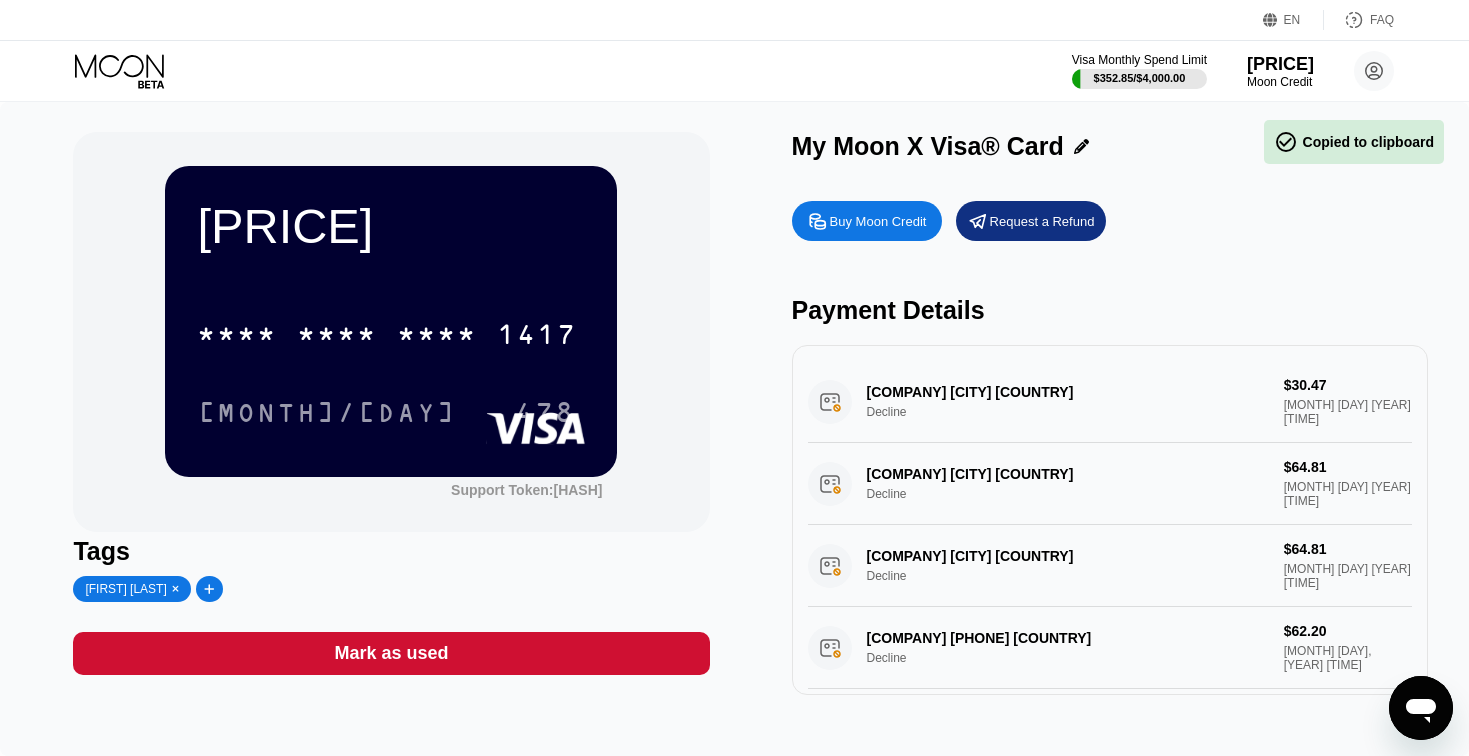 click 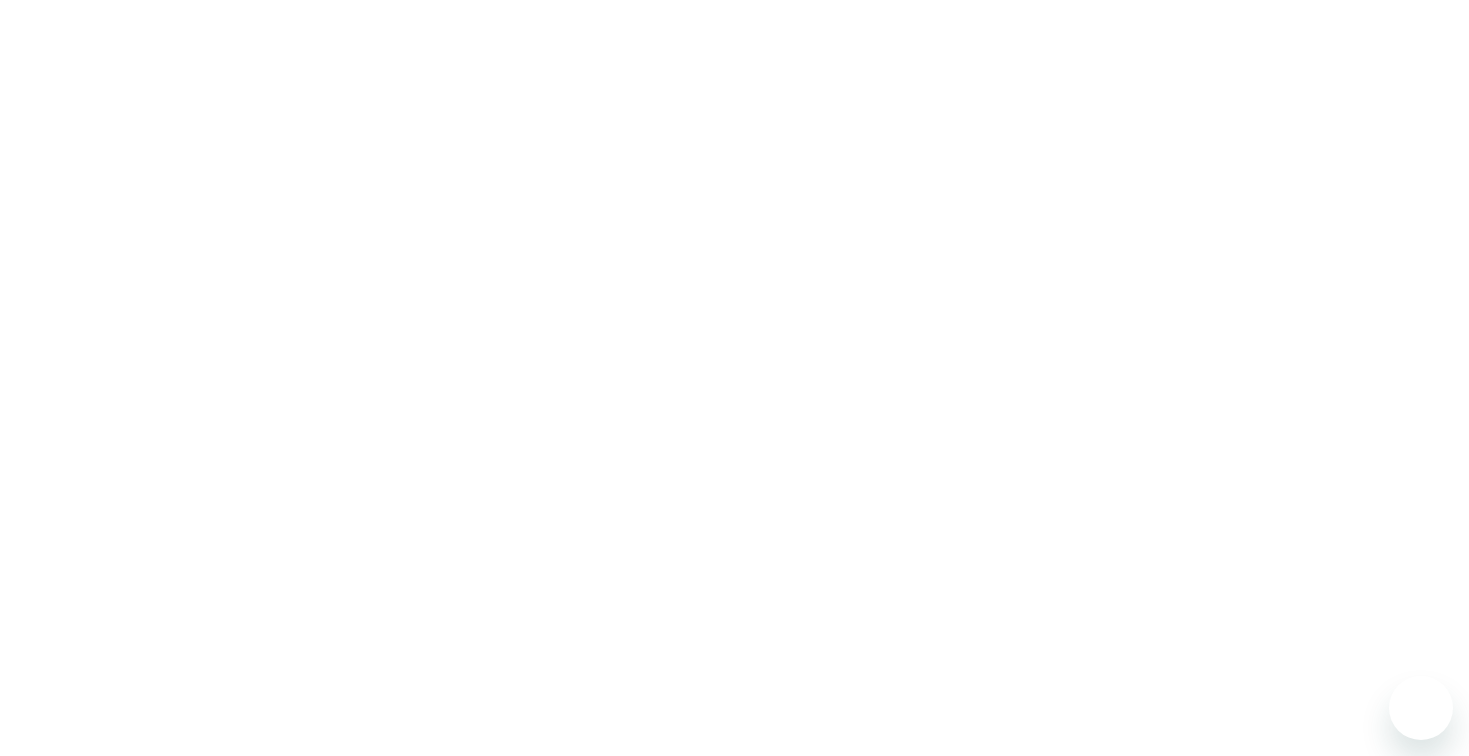 scroll, scrollTop: 0, scrollLeft: 0, axis: both 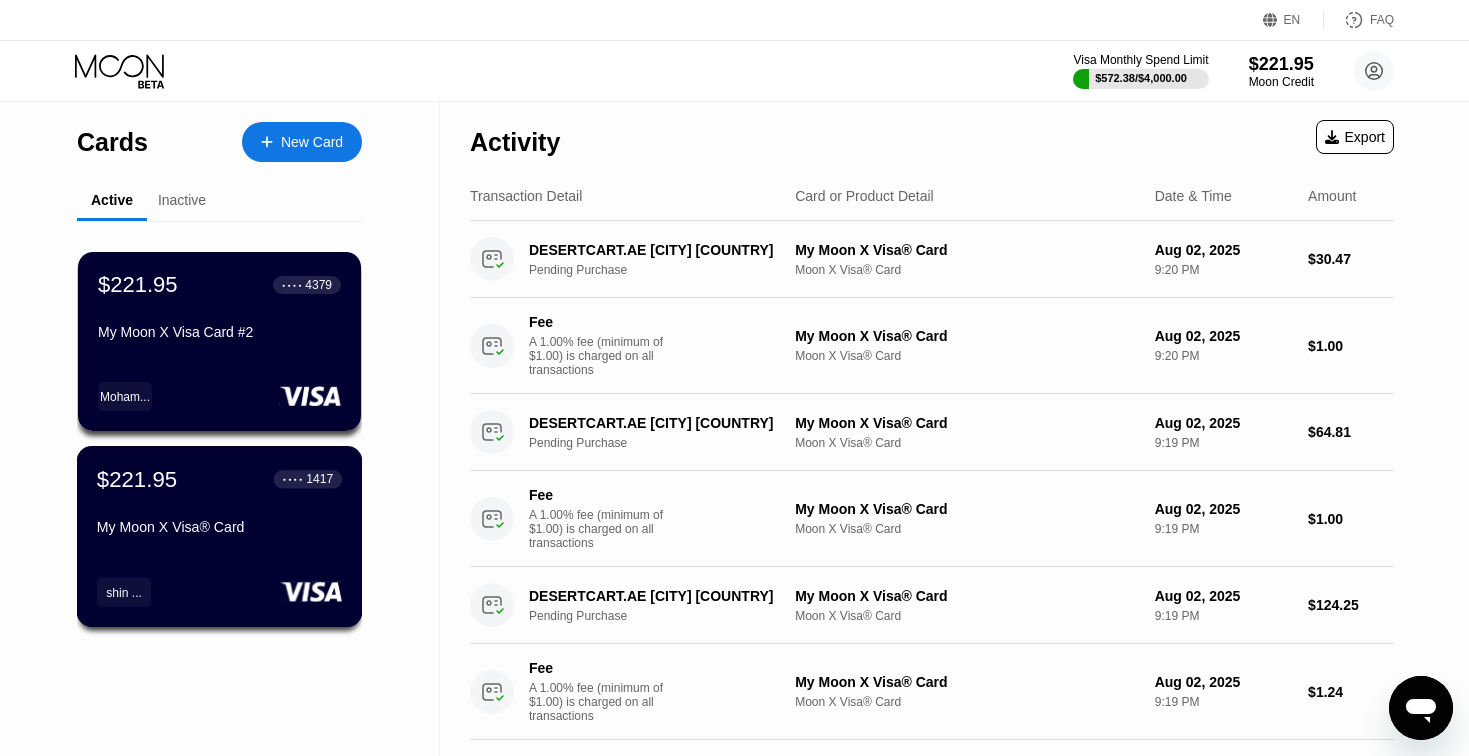 click on "$221.95 ● ● ● ● 1417 My Moon X Visa® Card shin ..." at bounding box center (219, 504) 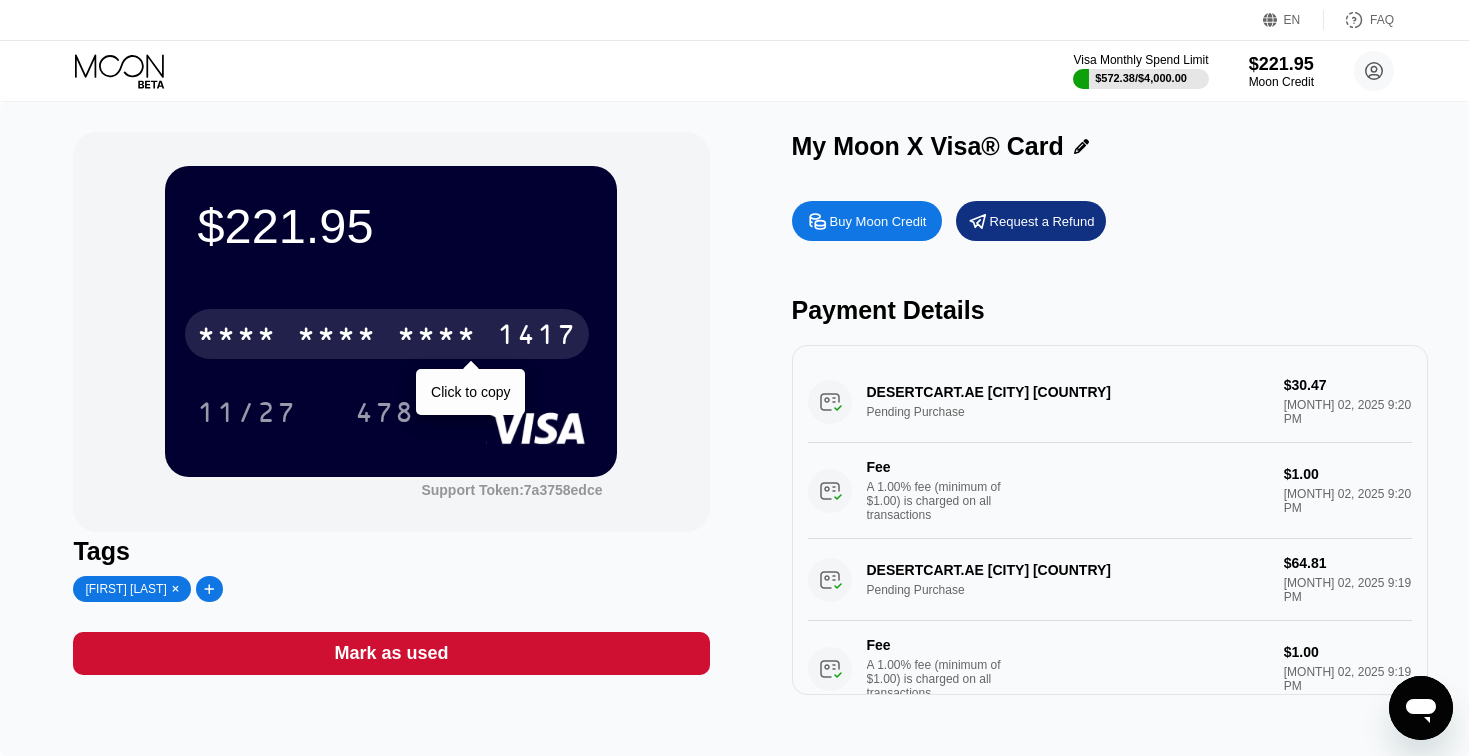 click on "1417" at bounding box center (537, 337) 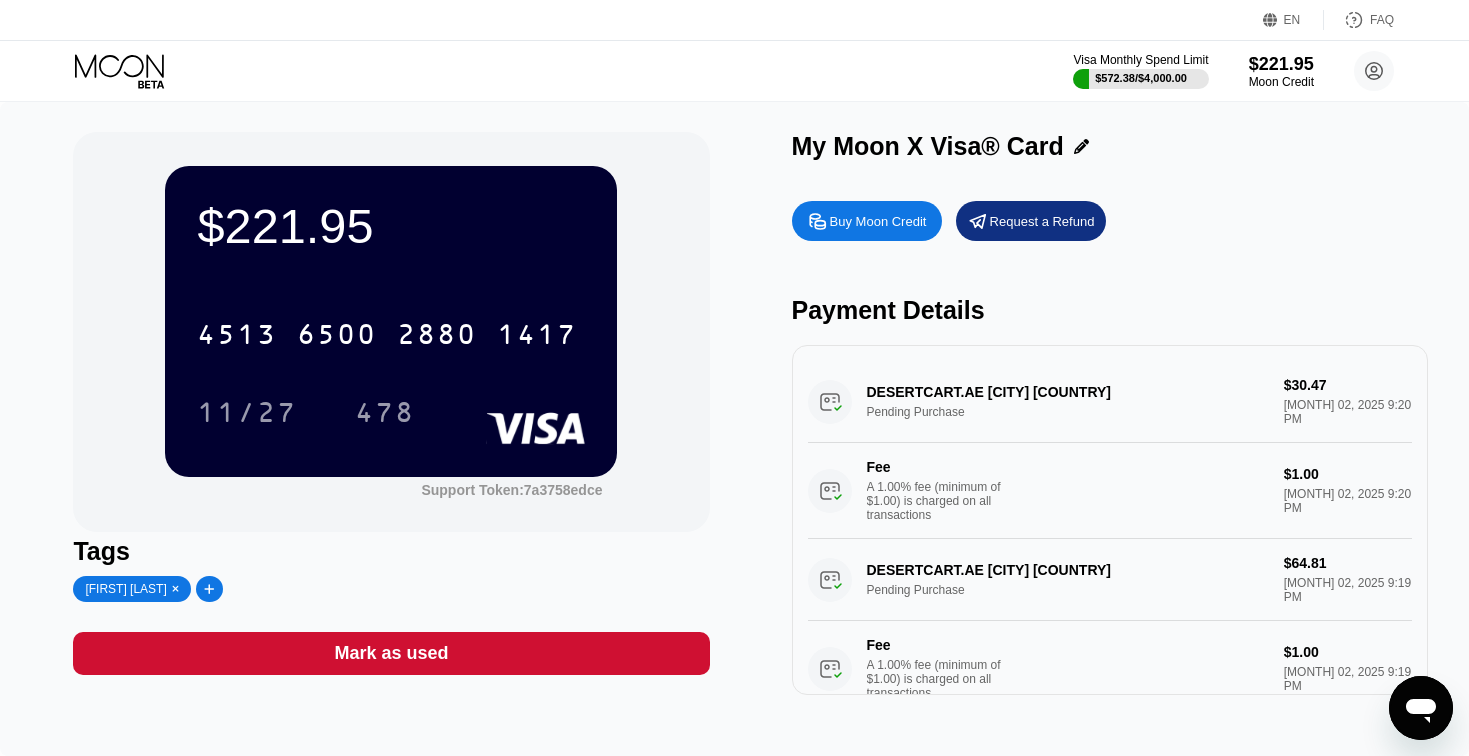 click 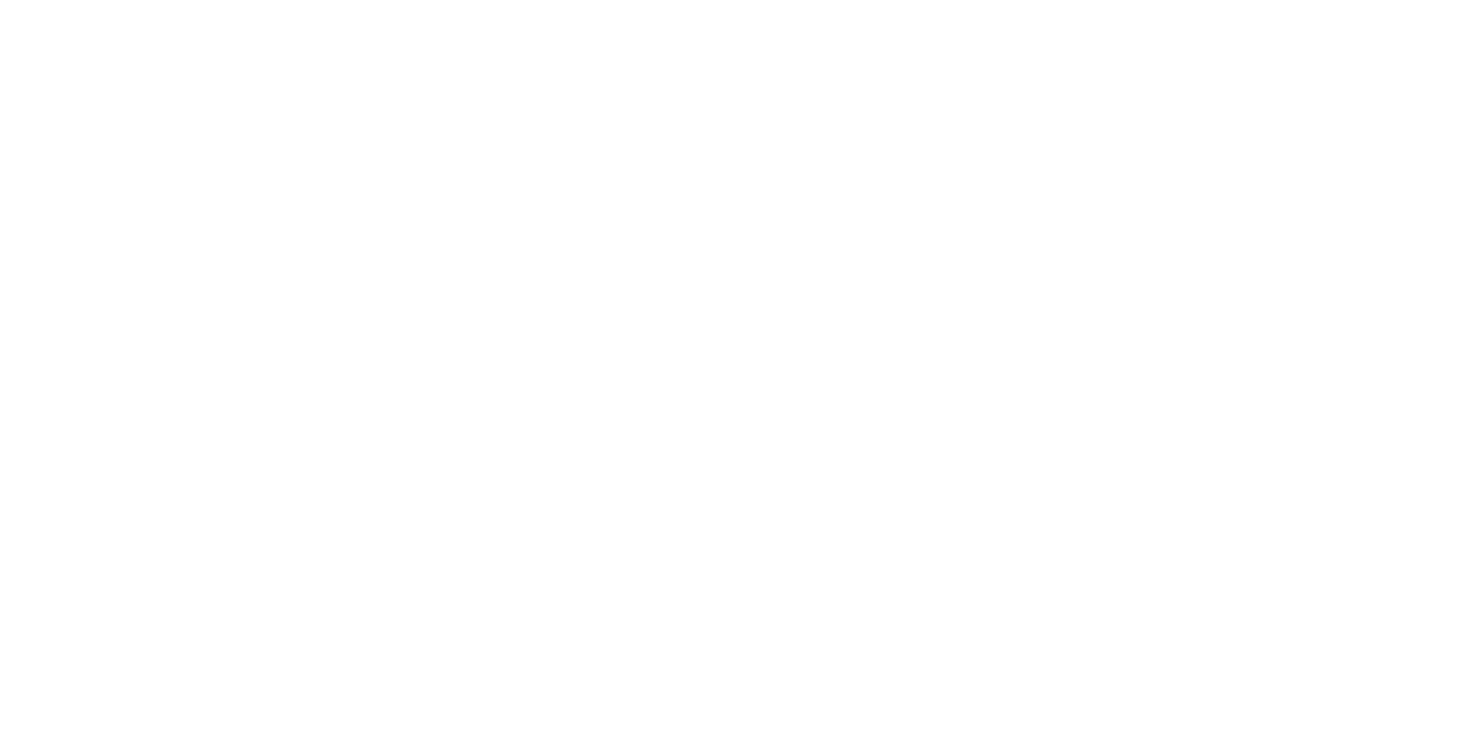 scroll, scrollTop: 0, scrollLeft: 0, axis: both 